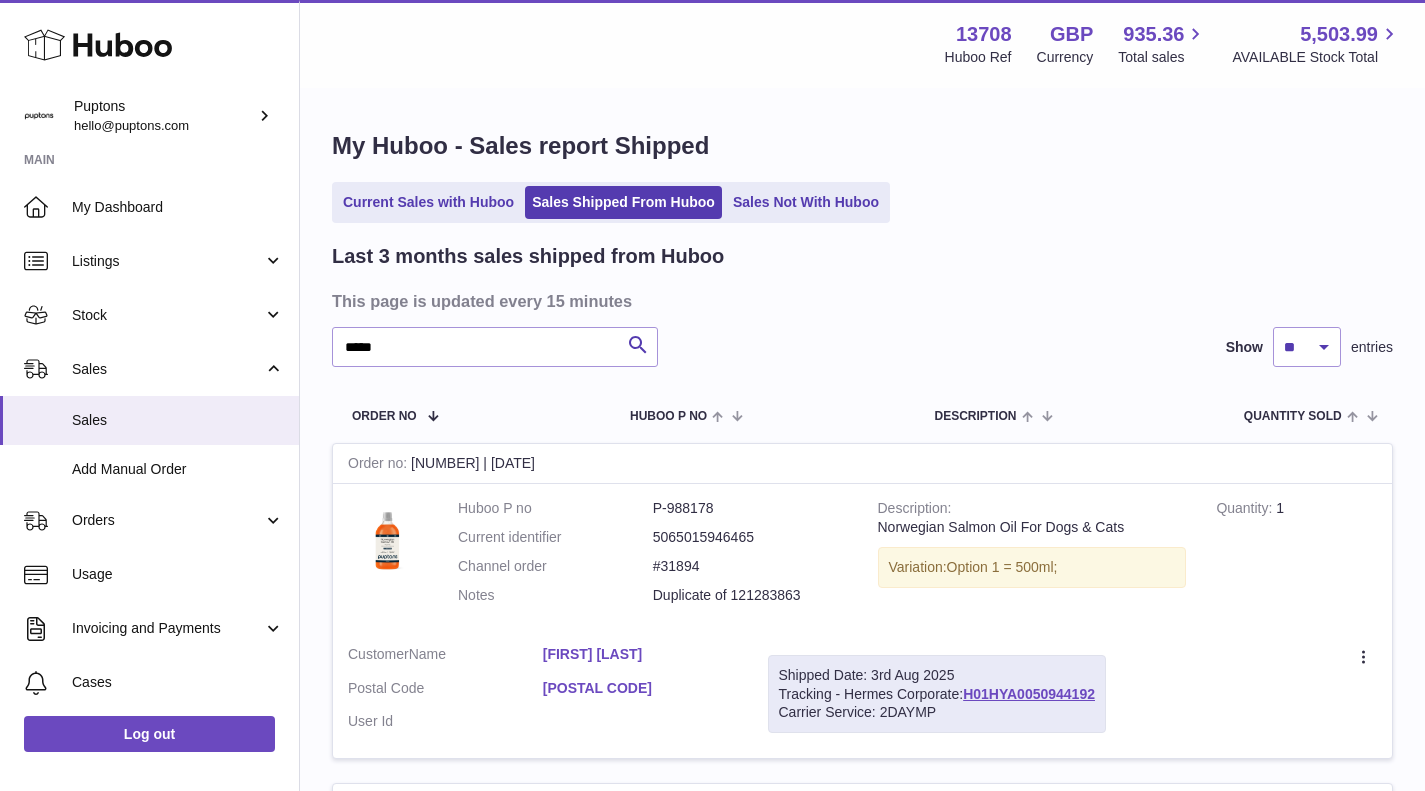 scroll, scrollTop: 0, scrollLeft: 0, axis: both 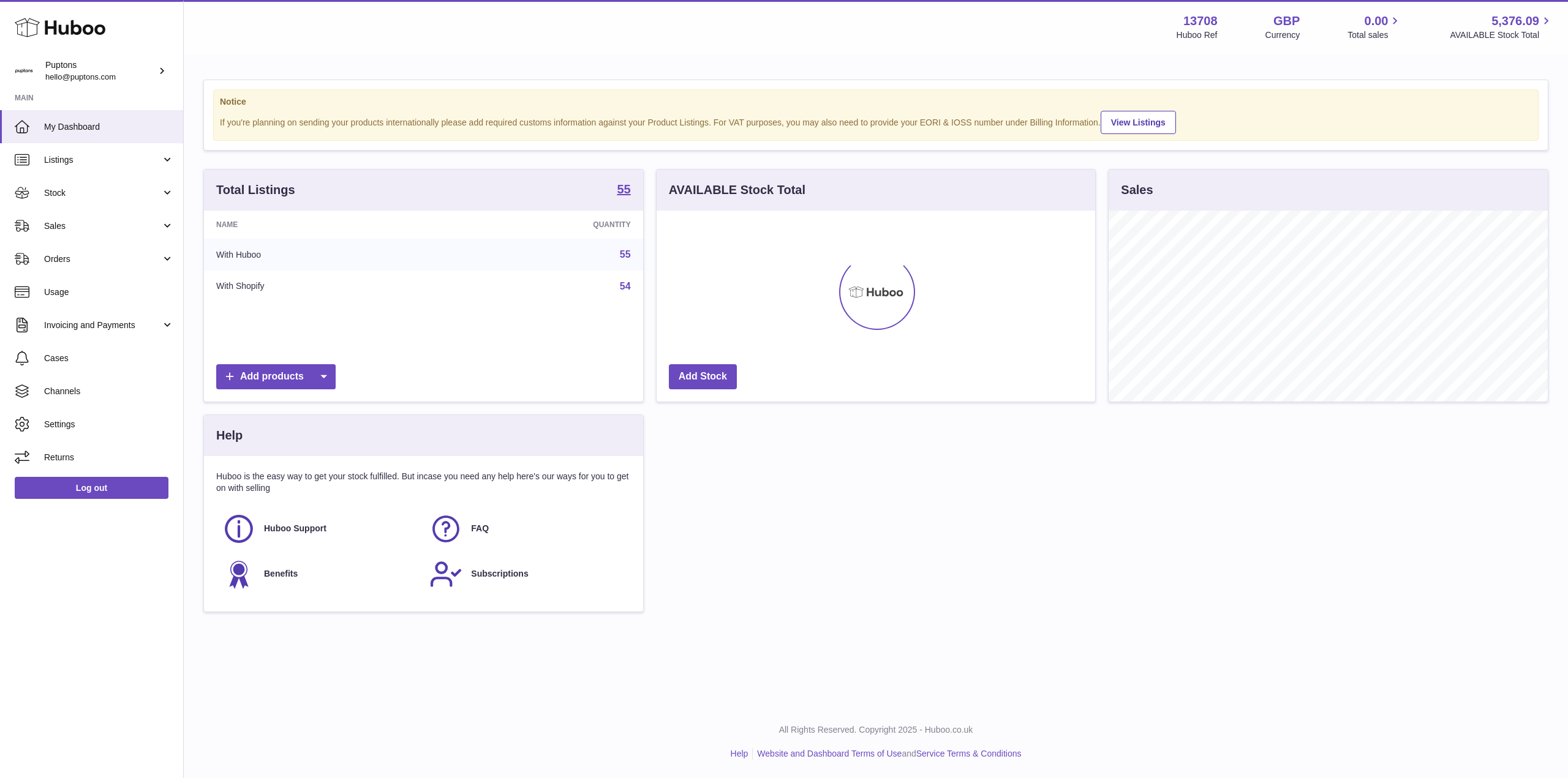 click on "Sales" at bounding box center (102, 226) 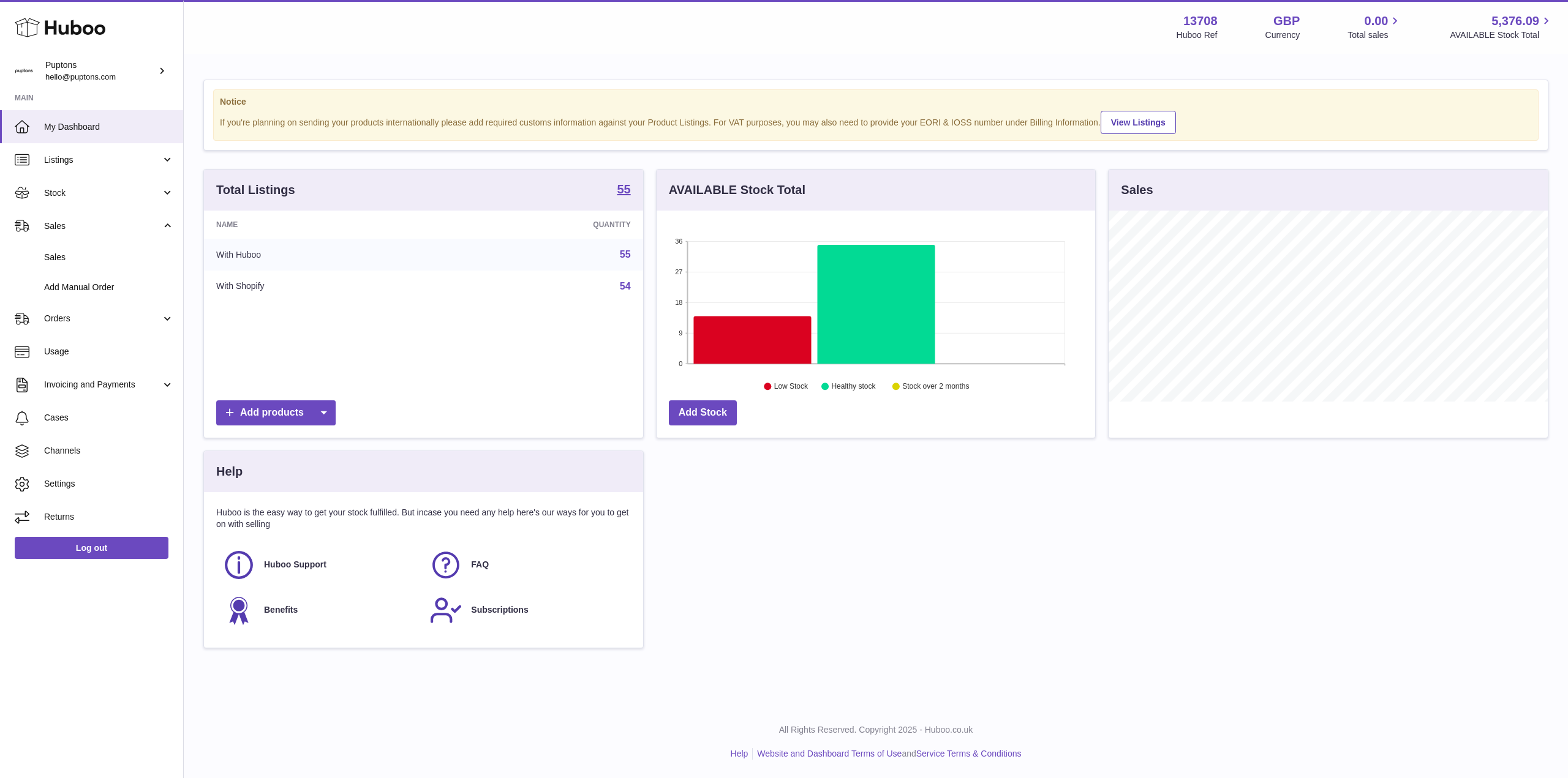 scroll, scrollTop: 191, scrollLeft: 439, axis: both 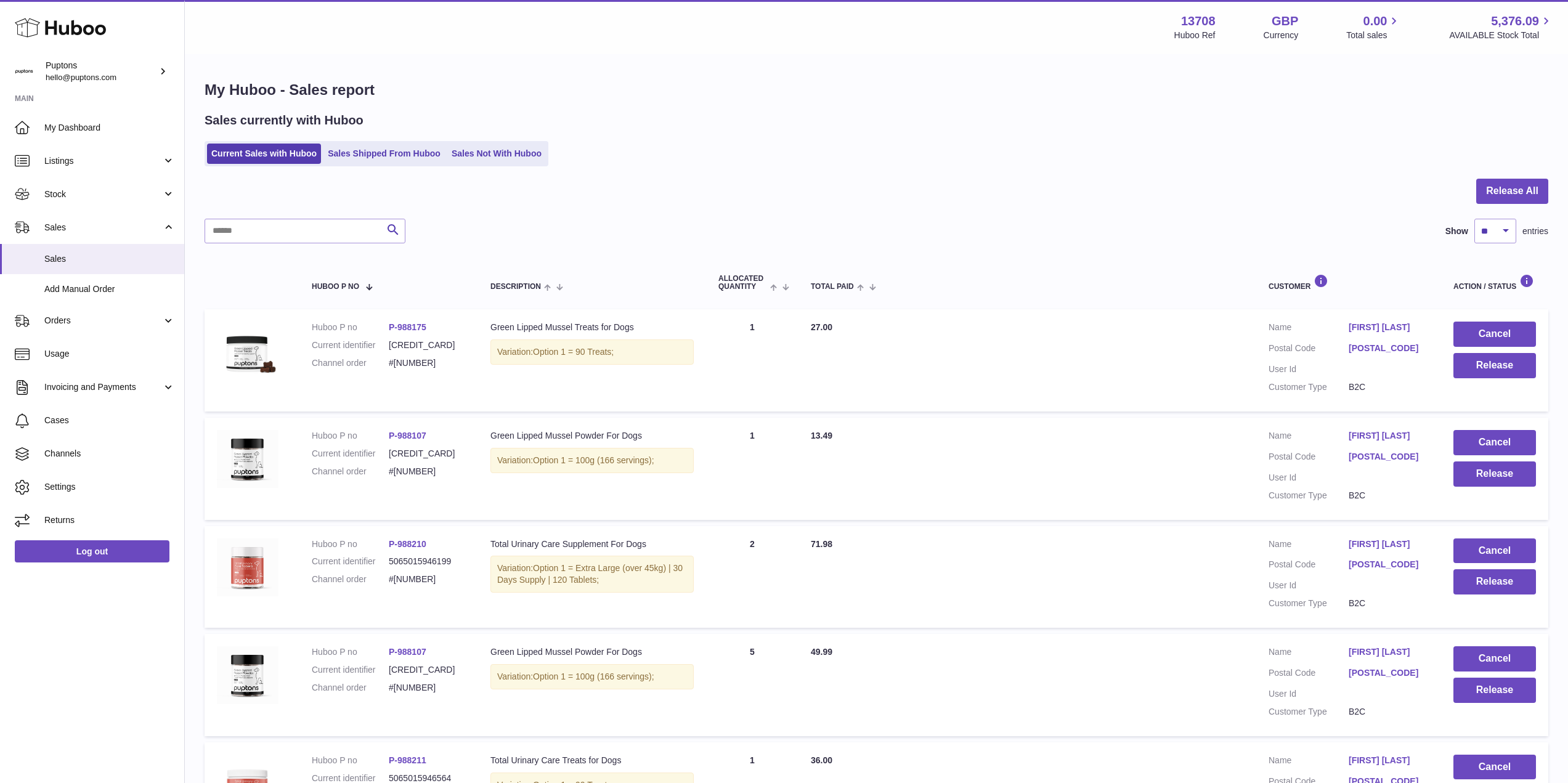 click on "Sales Not With Huboo" at bounding box center (497, 153) 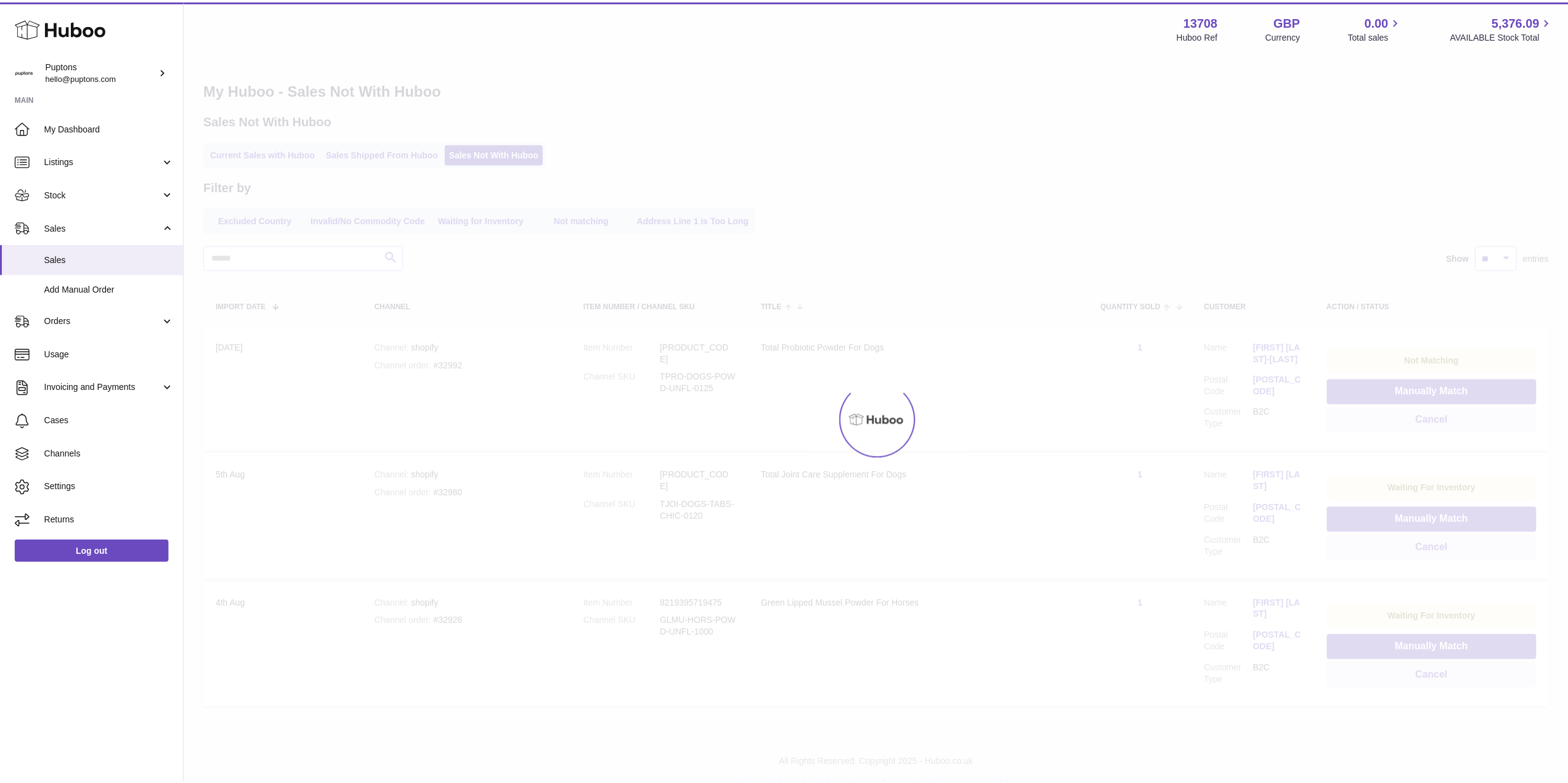 scroll, scrollTop: 0, scrollLeft: 0, axis: both 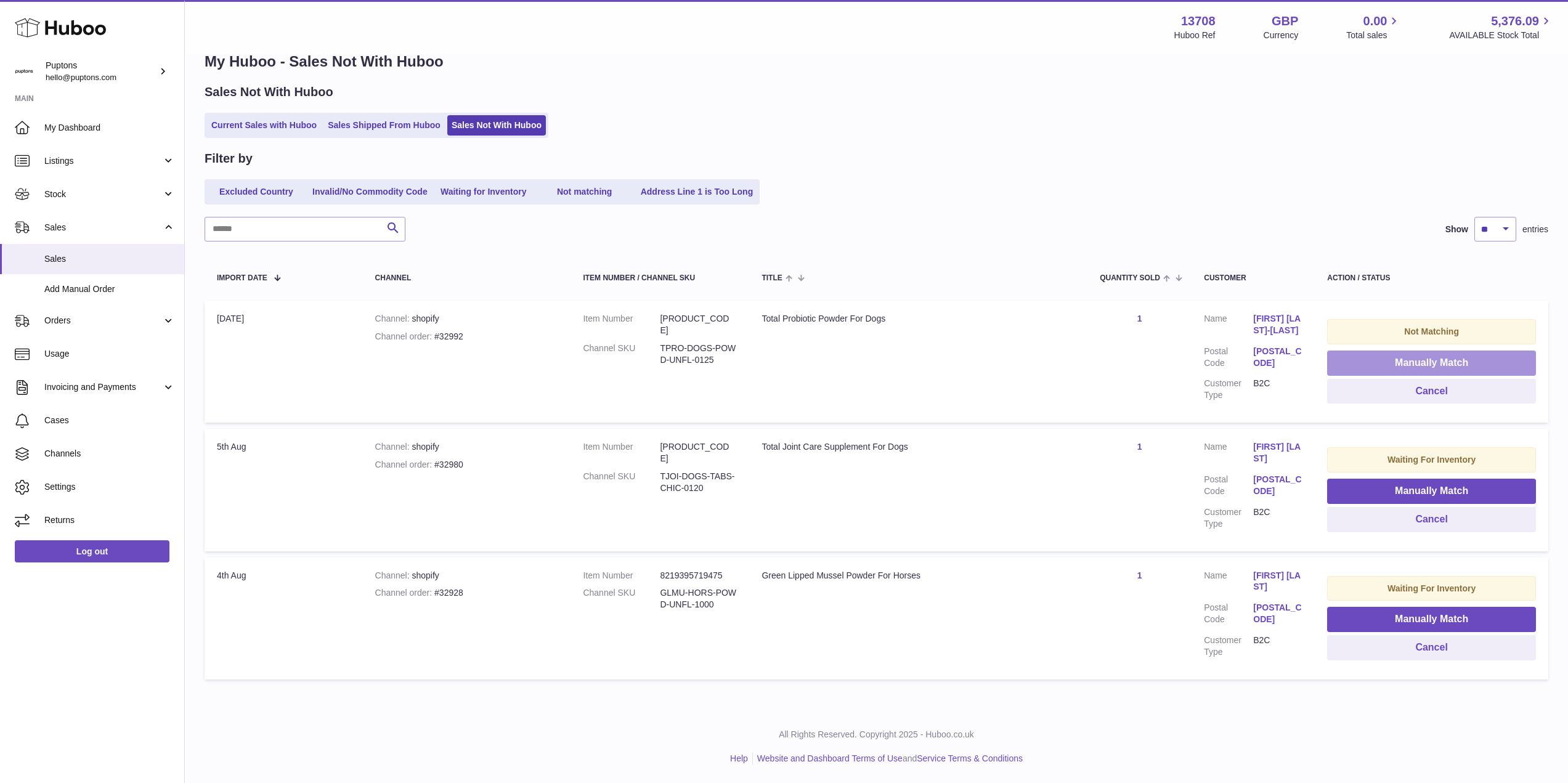 click on "Manually Match" at bounding box center (1431, 363) 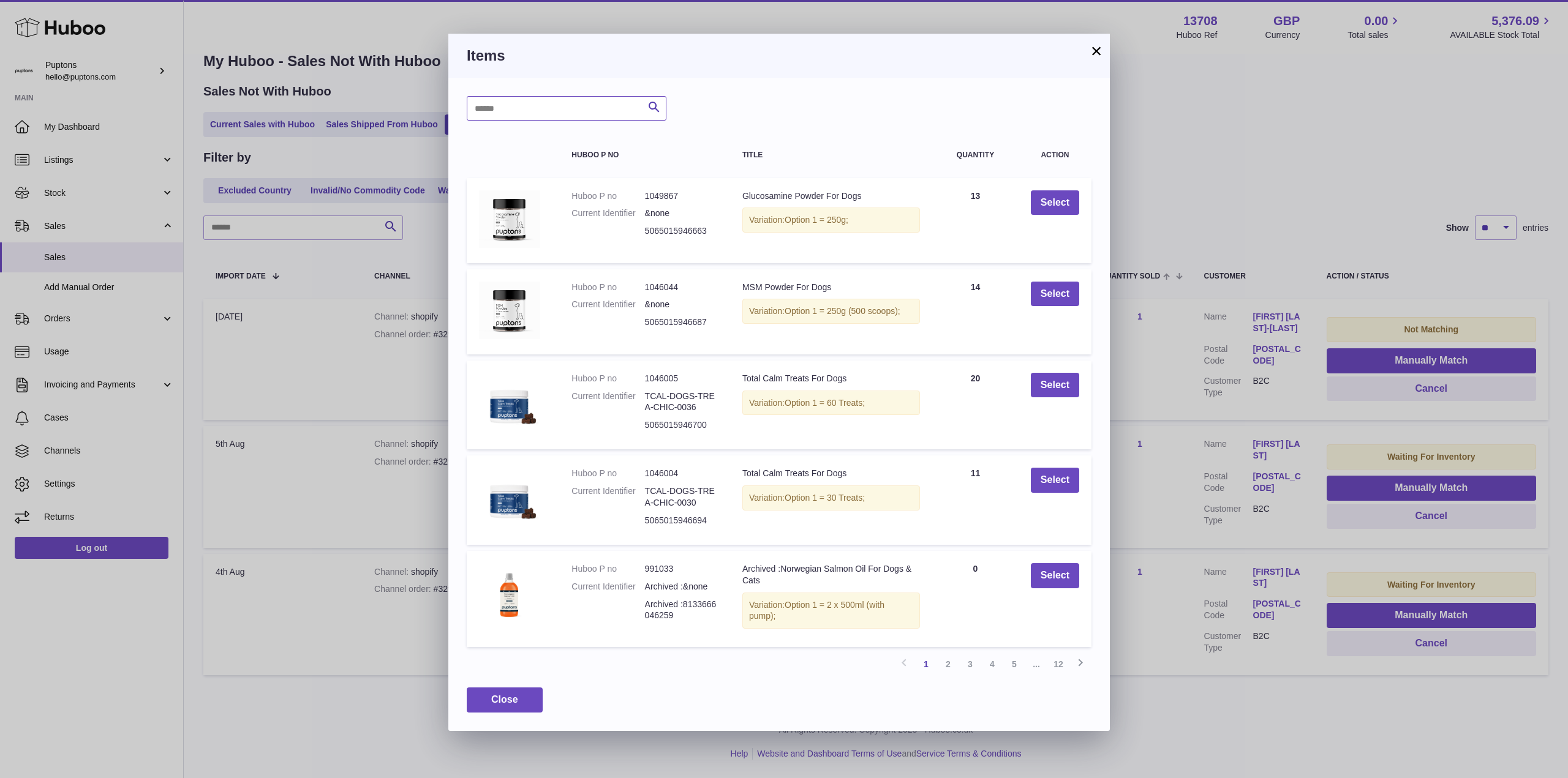 click at bounding box center (567, 108) 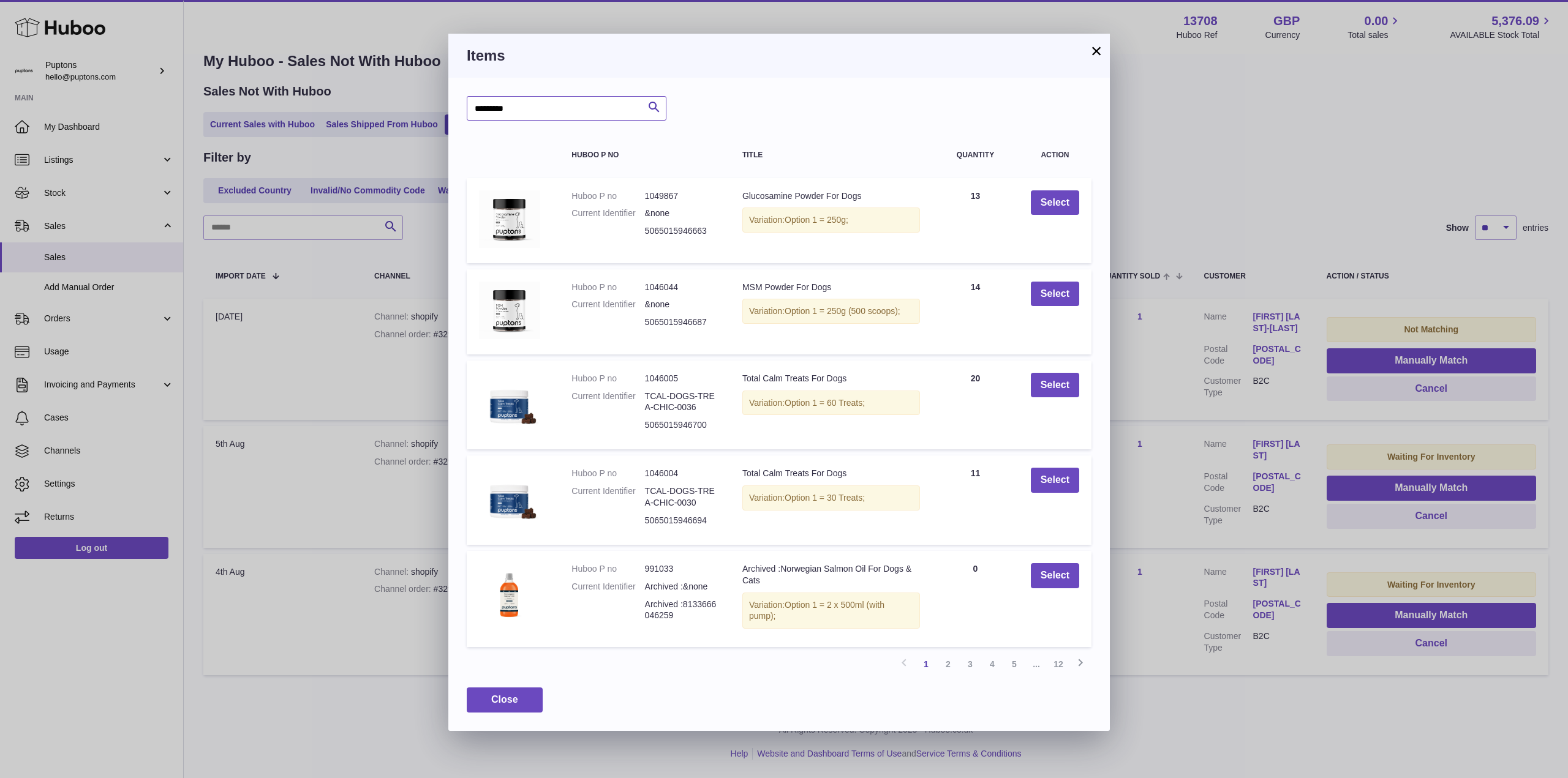 type on "*********" 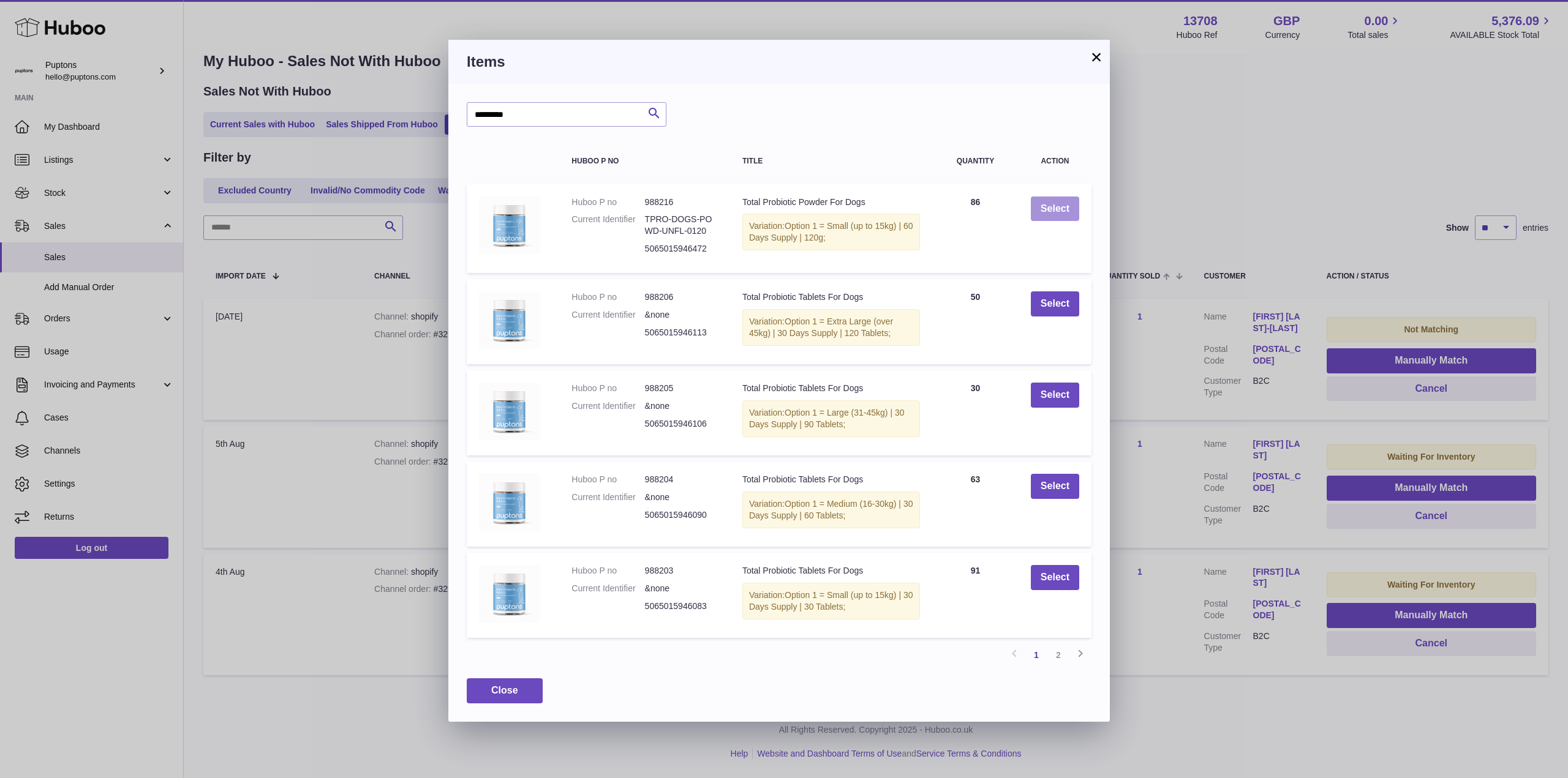 click on "Select" at bounding box center (1055, 209) 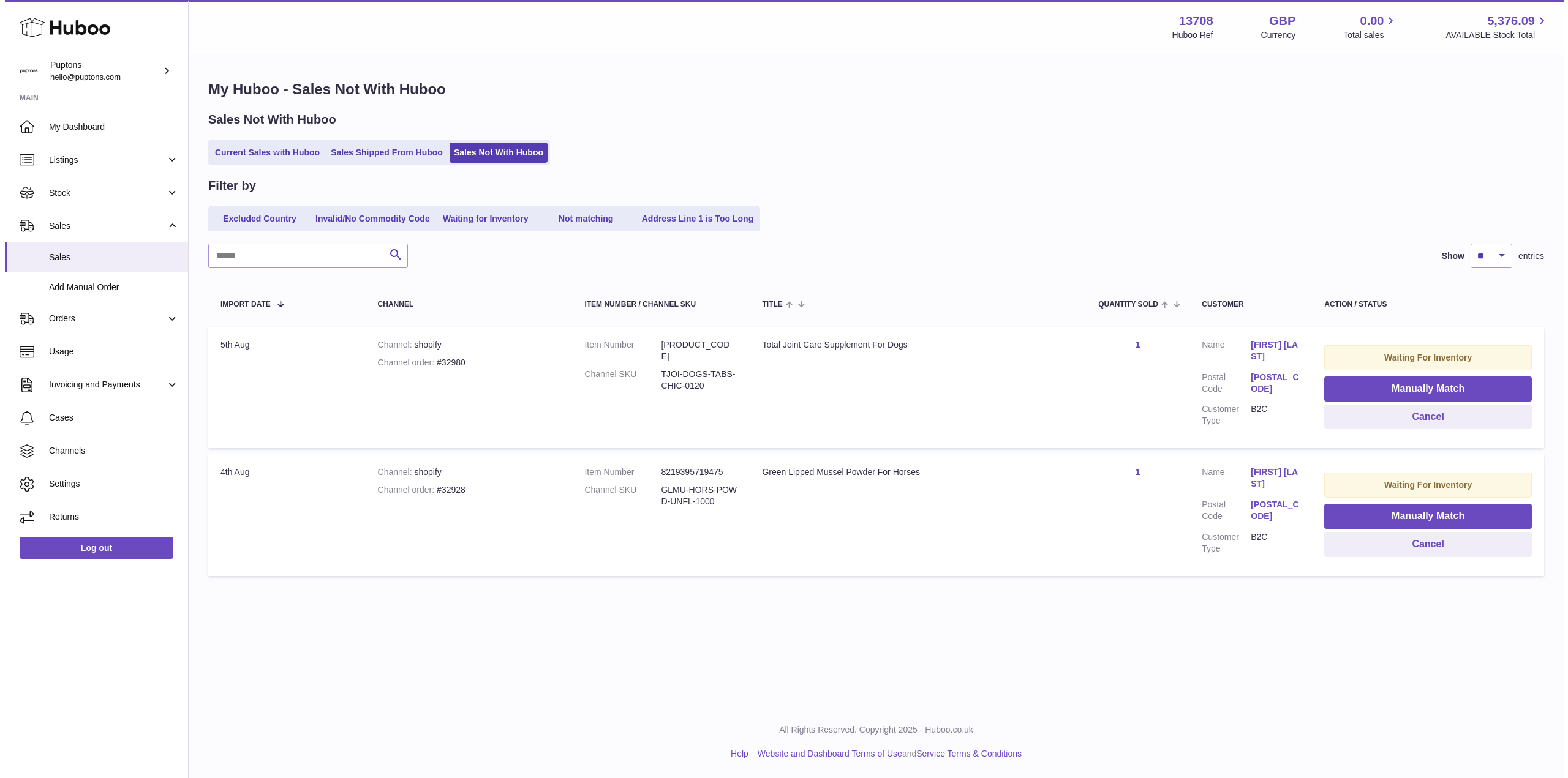 scroll, scrollTop: 0, scrollLeft: 0, axis: both 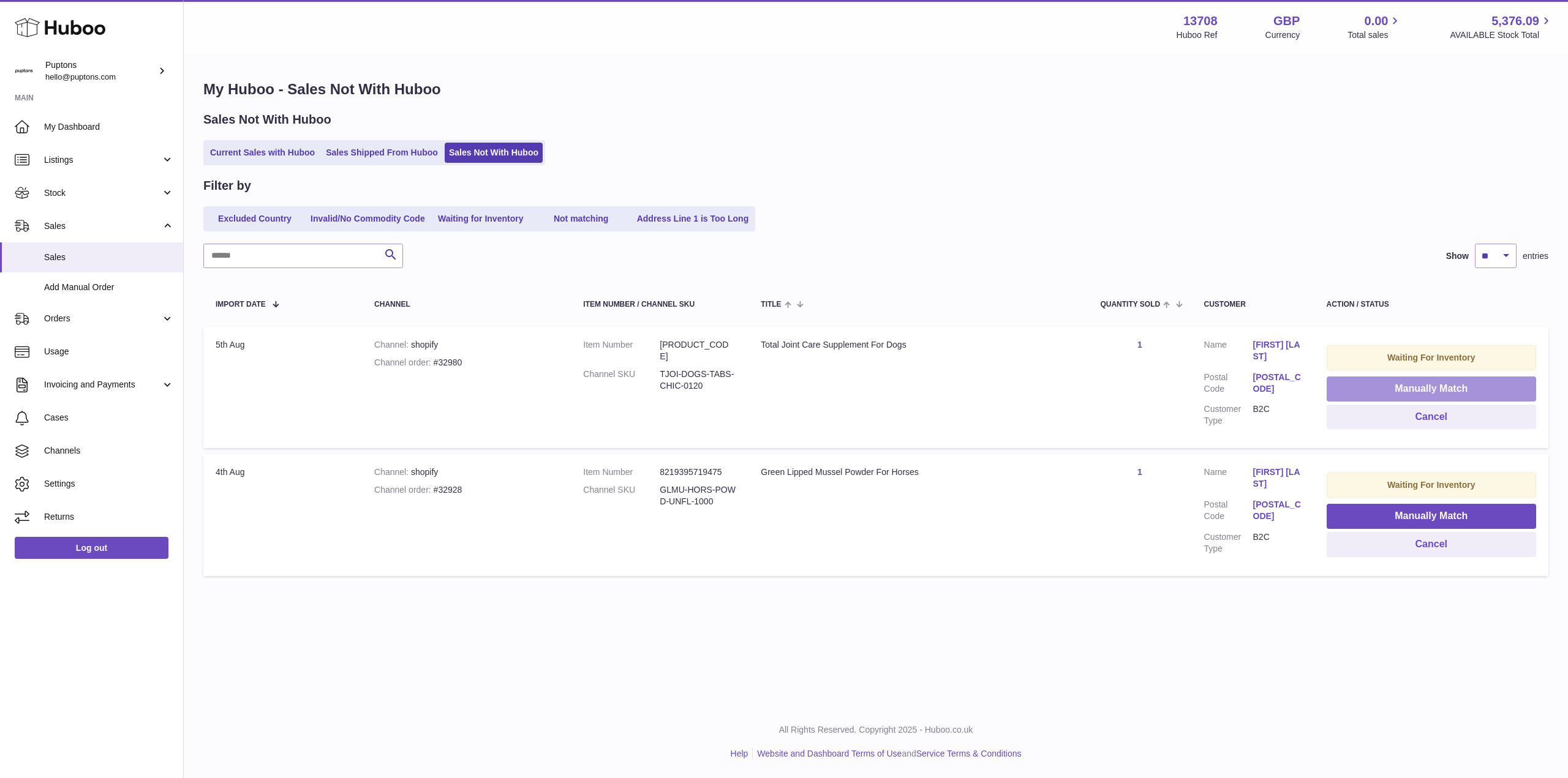 click on "Manually Match" at bounding box center [1431, 389] 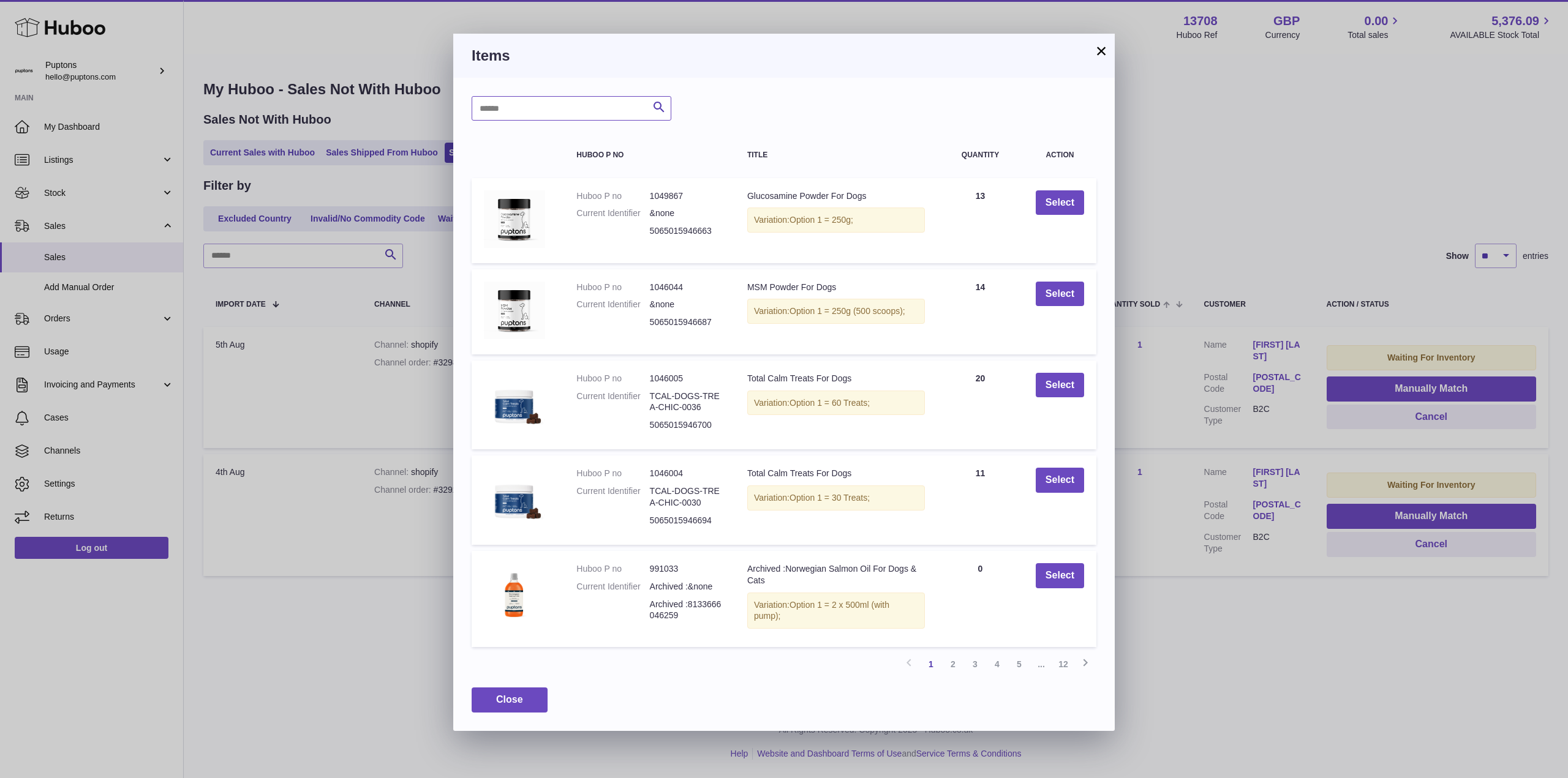 click at bounding box center (571, 108) 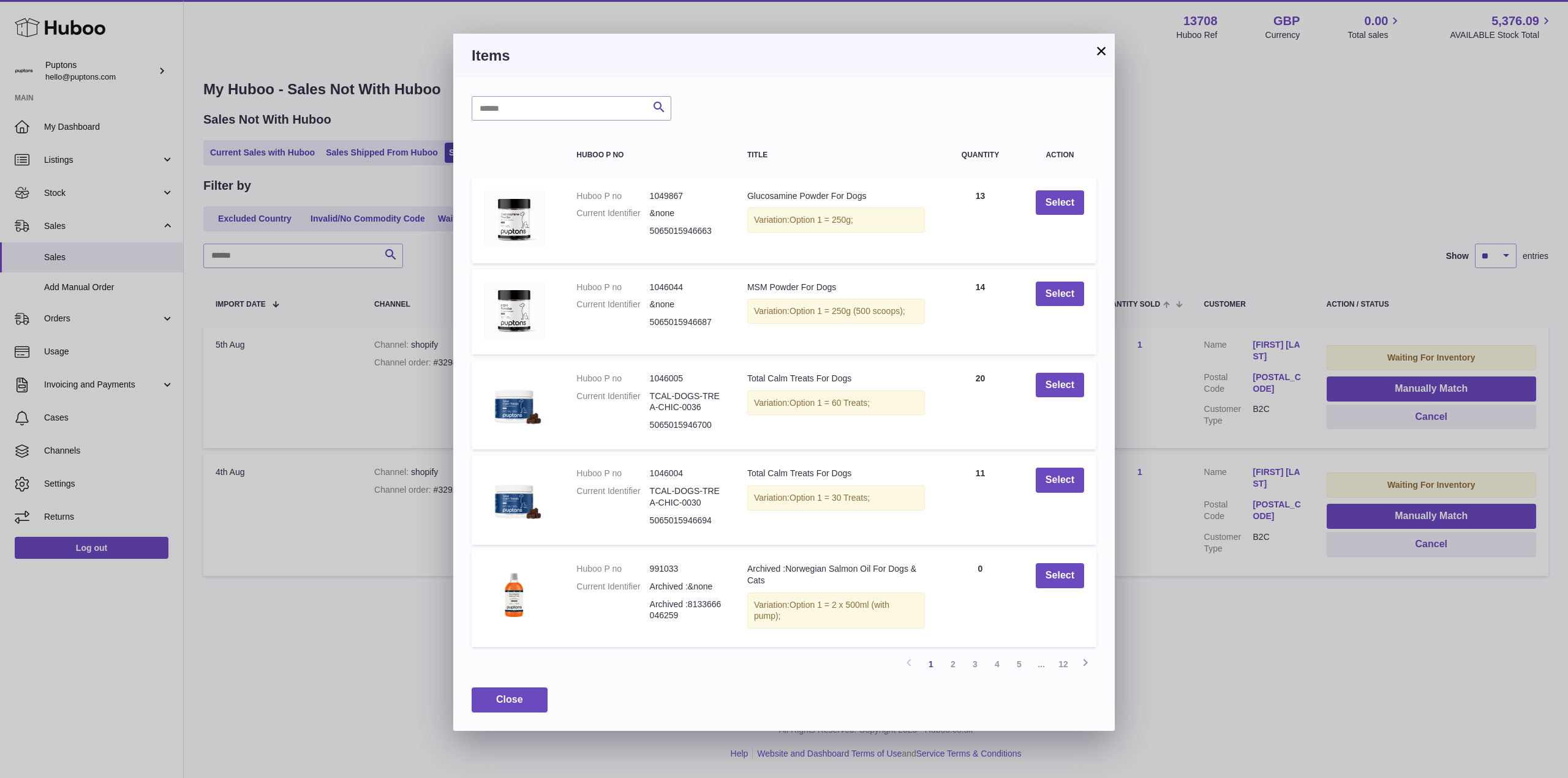 click on "×" at bounding box center (1101, 51) 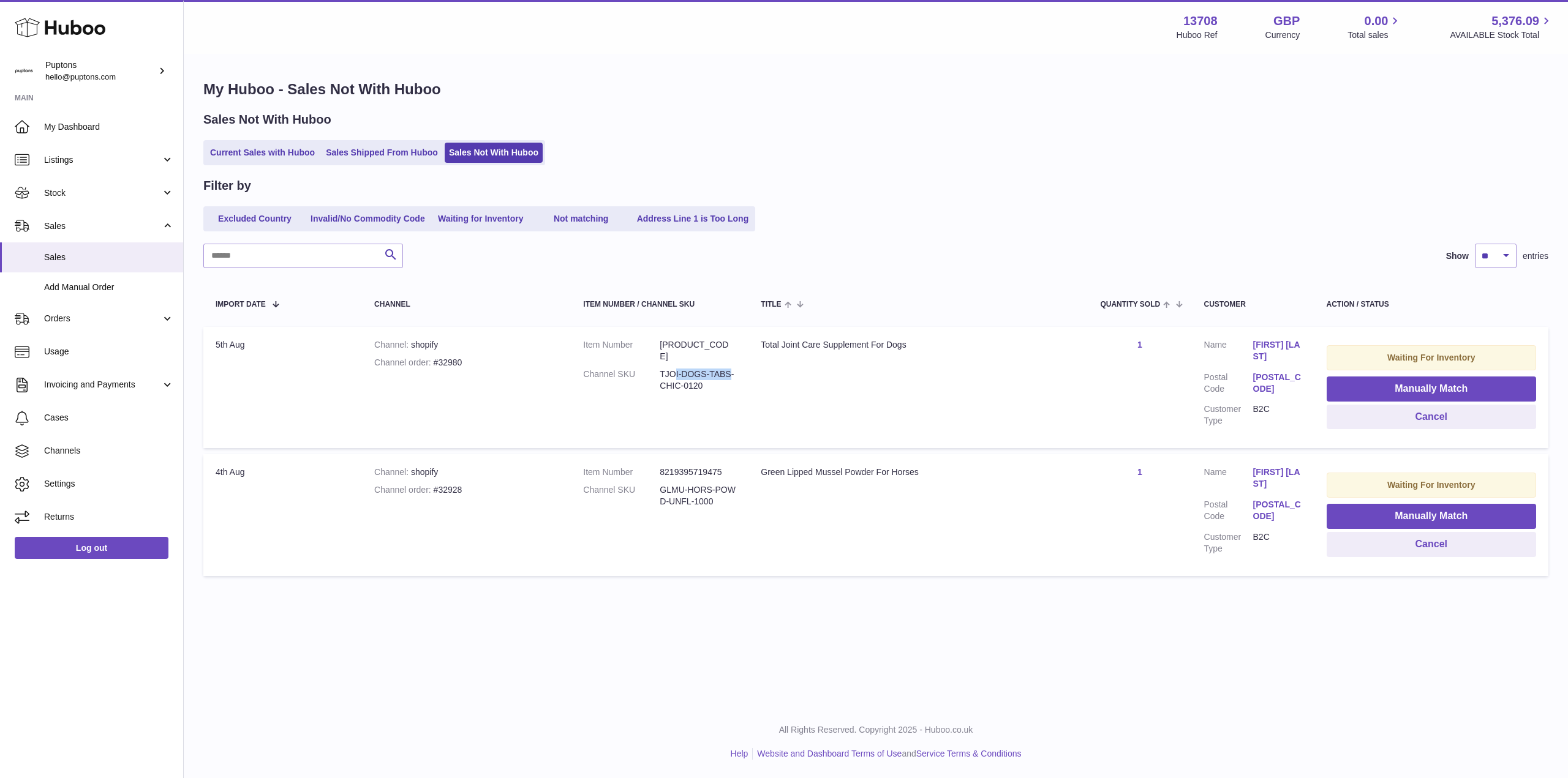 drag, startPoint x: 682, startPoint y: 368, endPoint x: 698, endPoint y: 367, distance: 16.03122 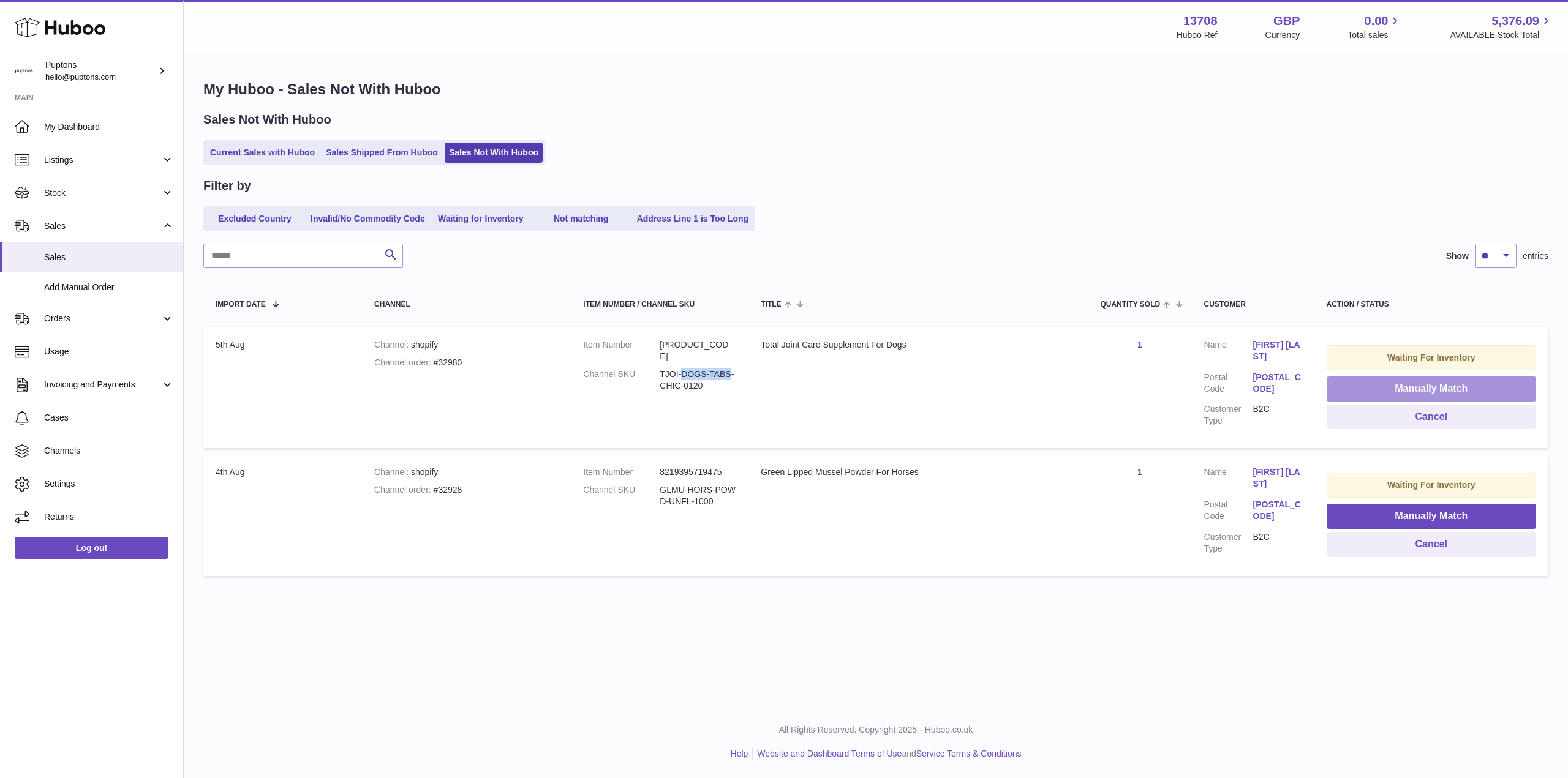 drag, startPoint x: 1394, startPoint y: 389, endPoint x: 1366, endPoint y: 389, distance: 28 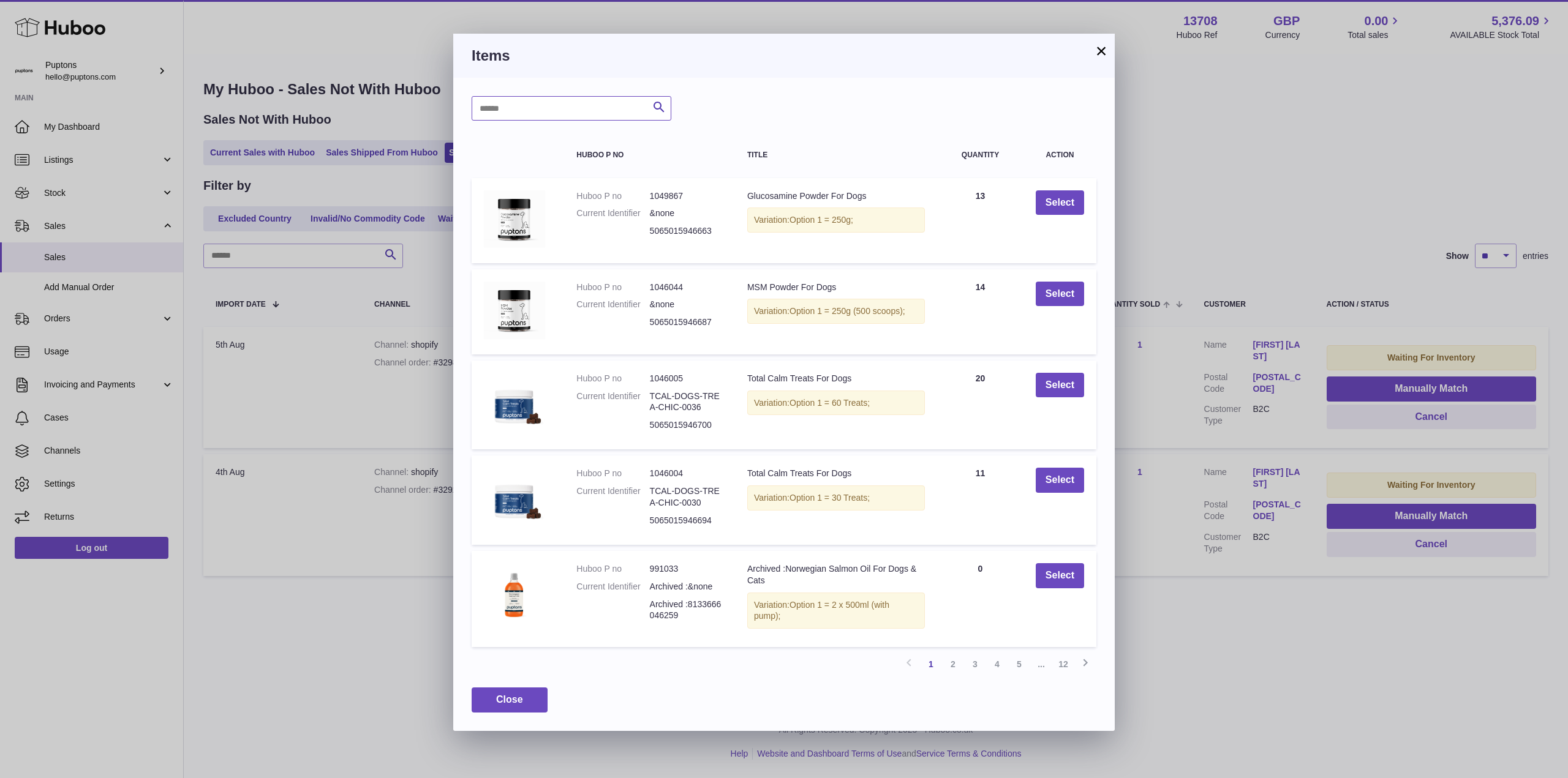 drag, startPoint x: 568, startPoint y: 110, endPoint x: 570, endPoint y: 123, distance: 13.152946 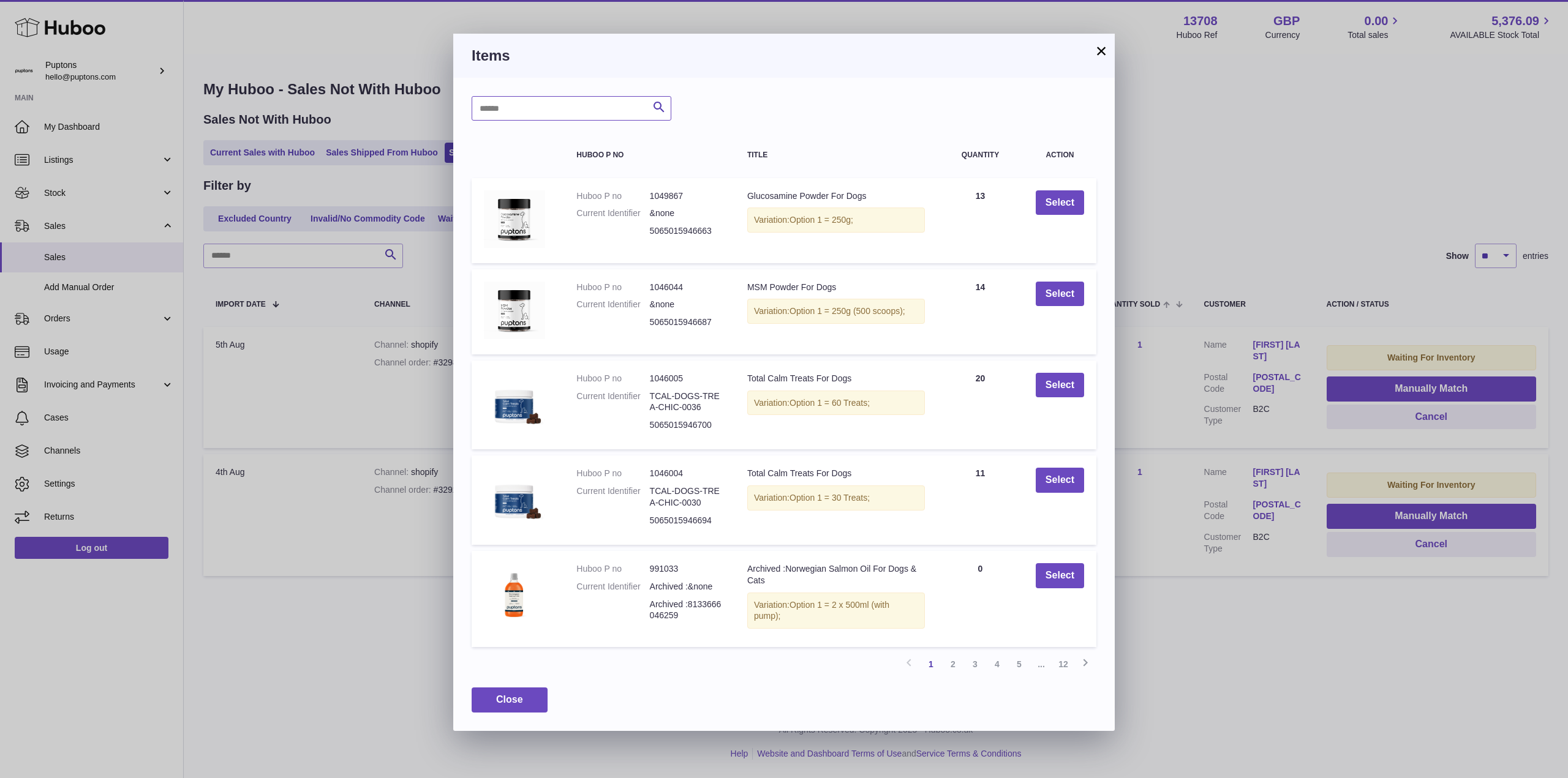 click at bounding box center (571, 108) 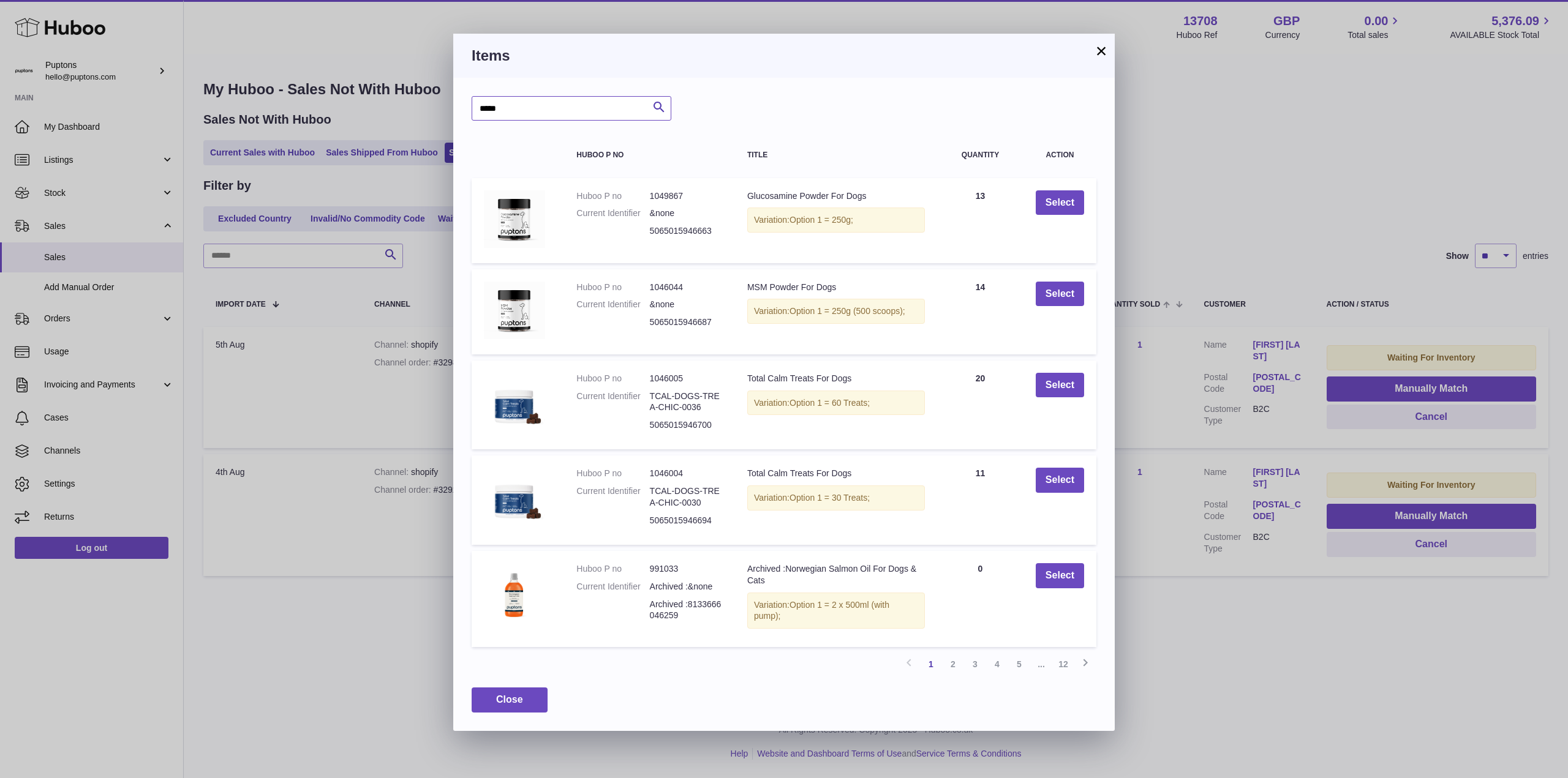 type on "*****" 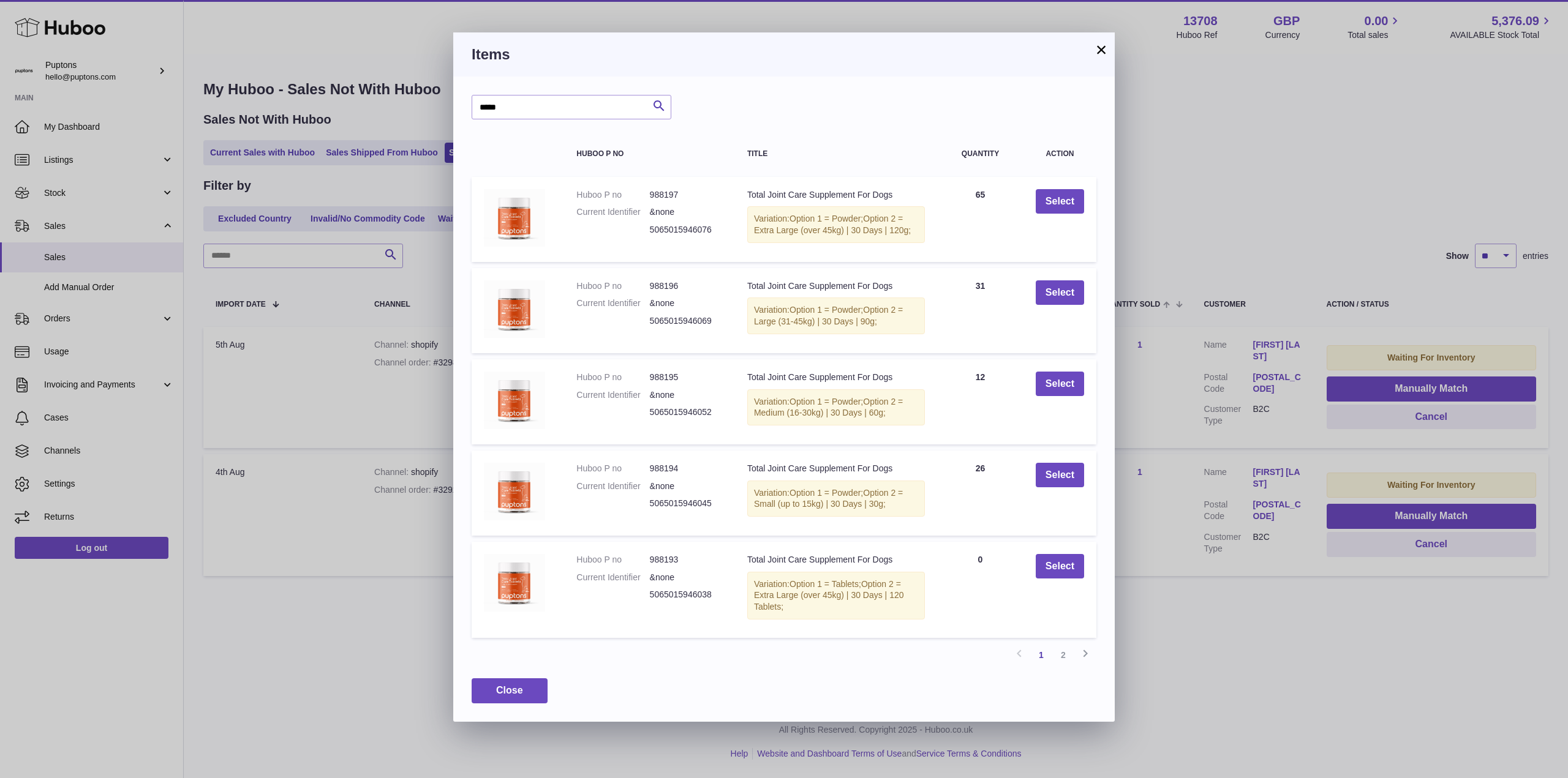 click on "×" at bounding box center [1101, 50] 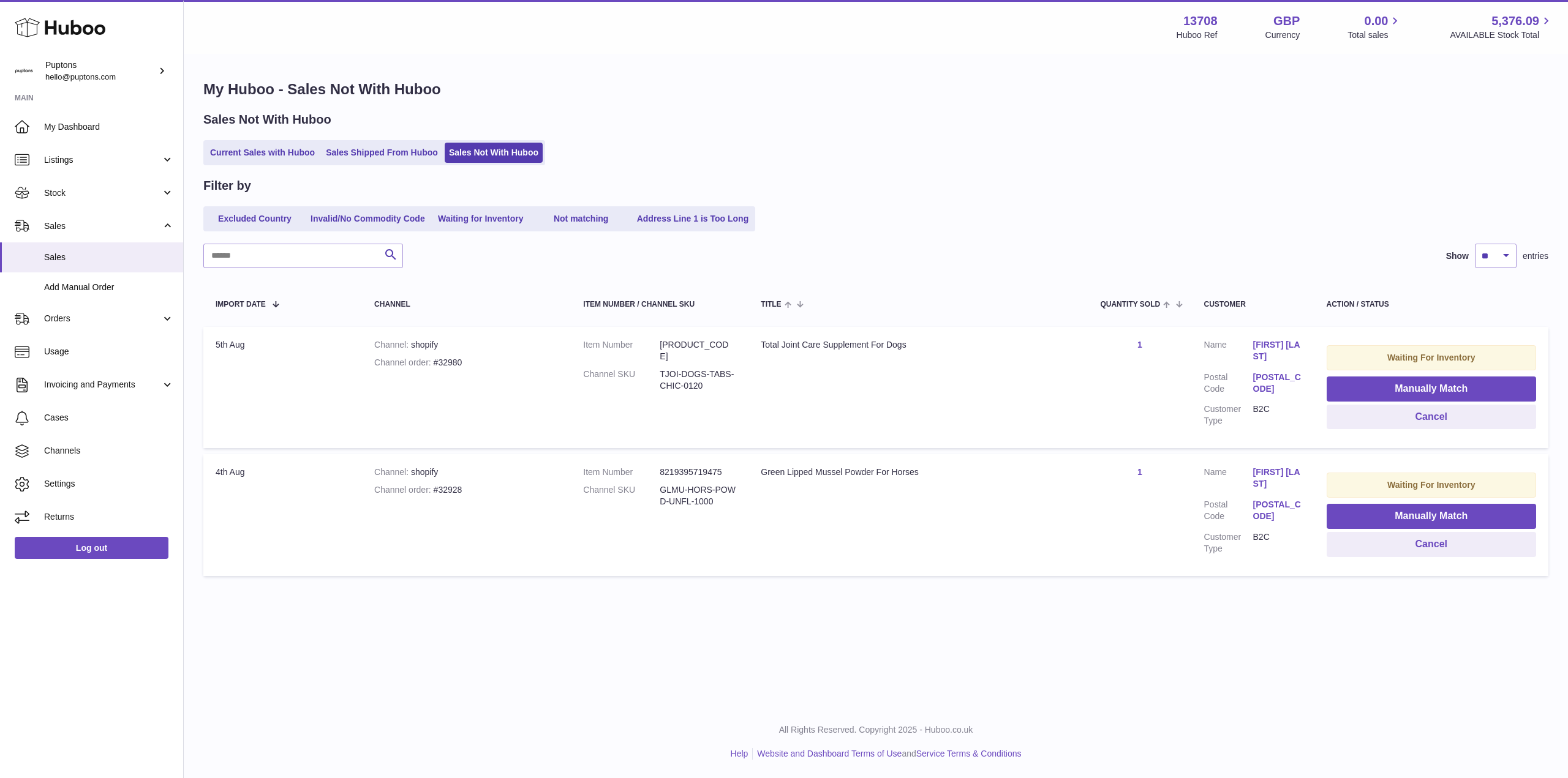 click on "Current Sales with Huboo" at bounding box center [262, 152] 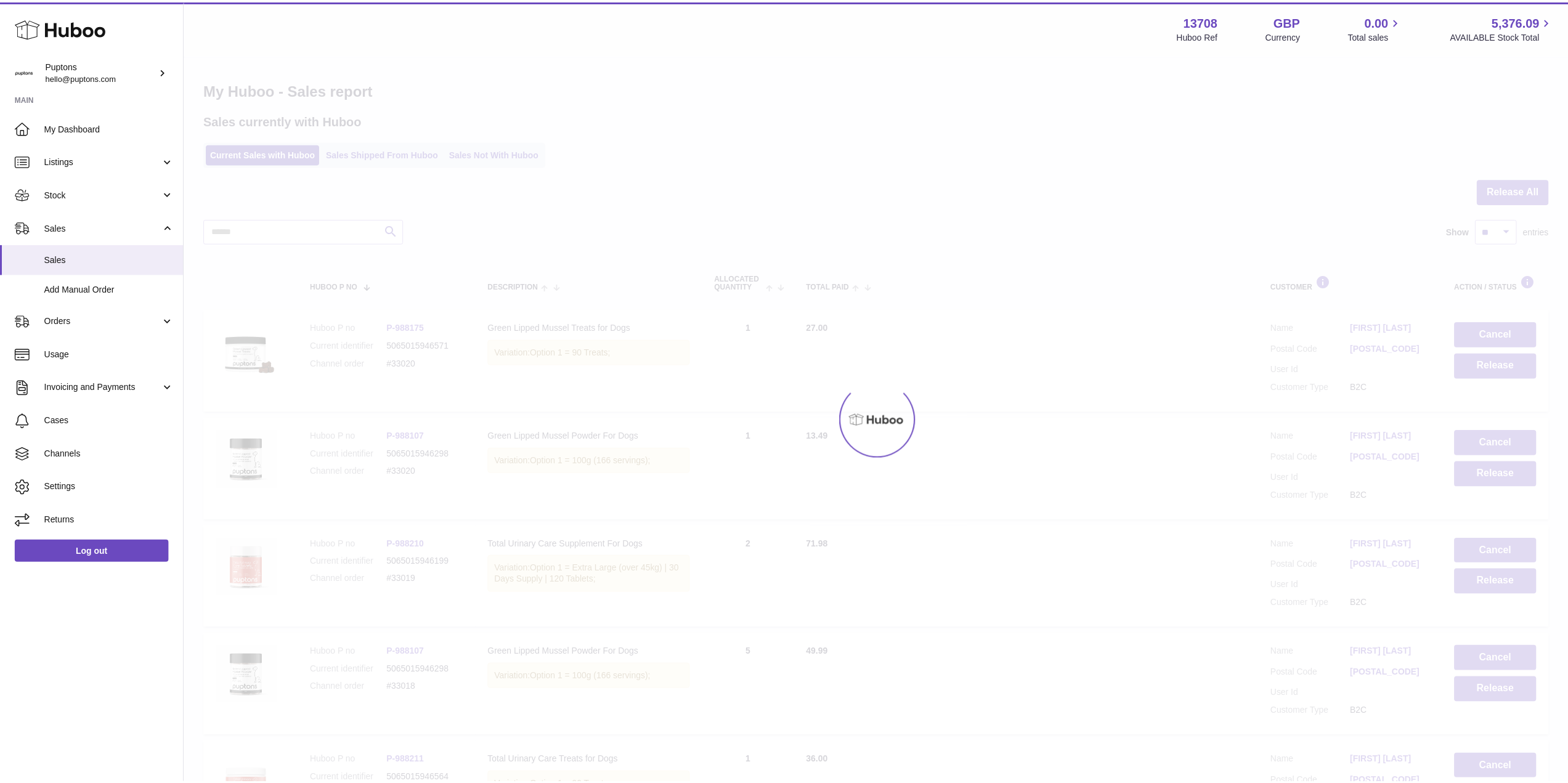 scroll, scrollTop: 0, scrollLeft: 0, axis: both 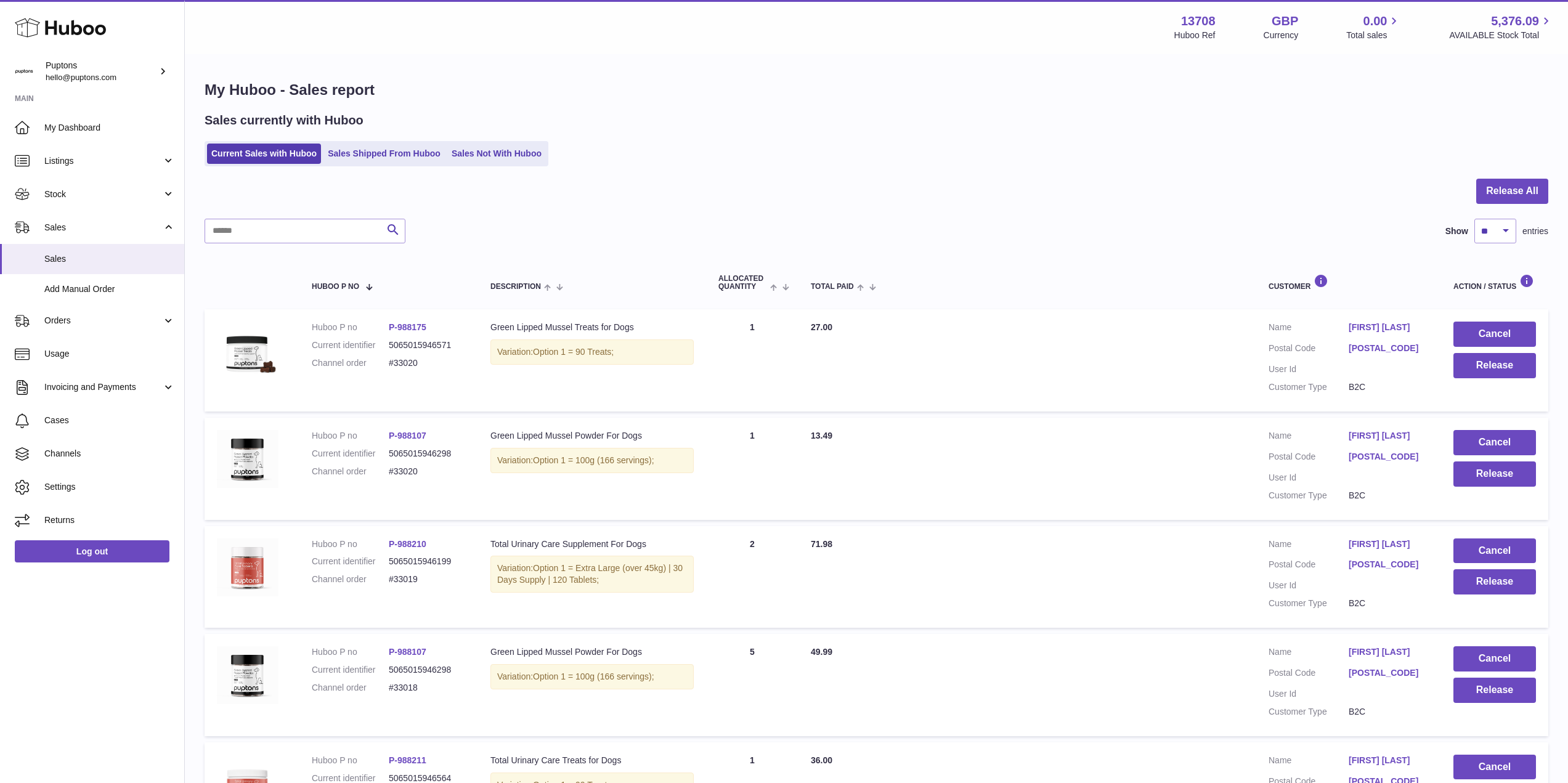 drag, startPoint x: 493, startPoint y: 167, endPoint x: 492, endPoint y: 160, distance: 7.071068 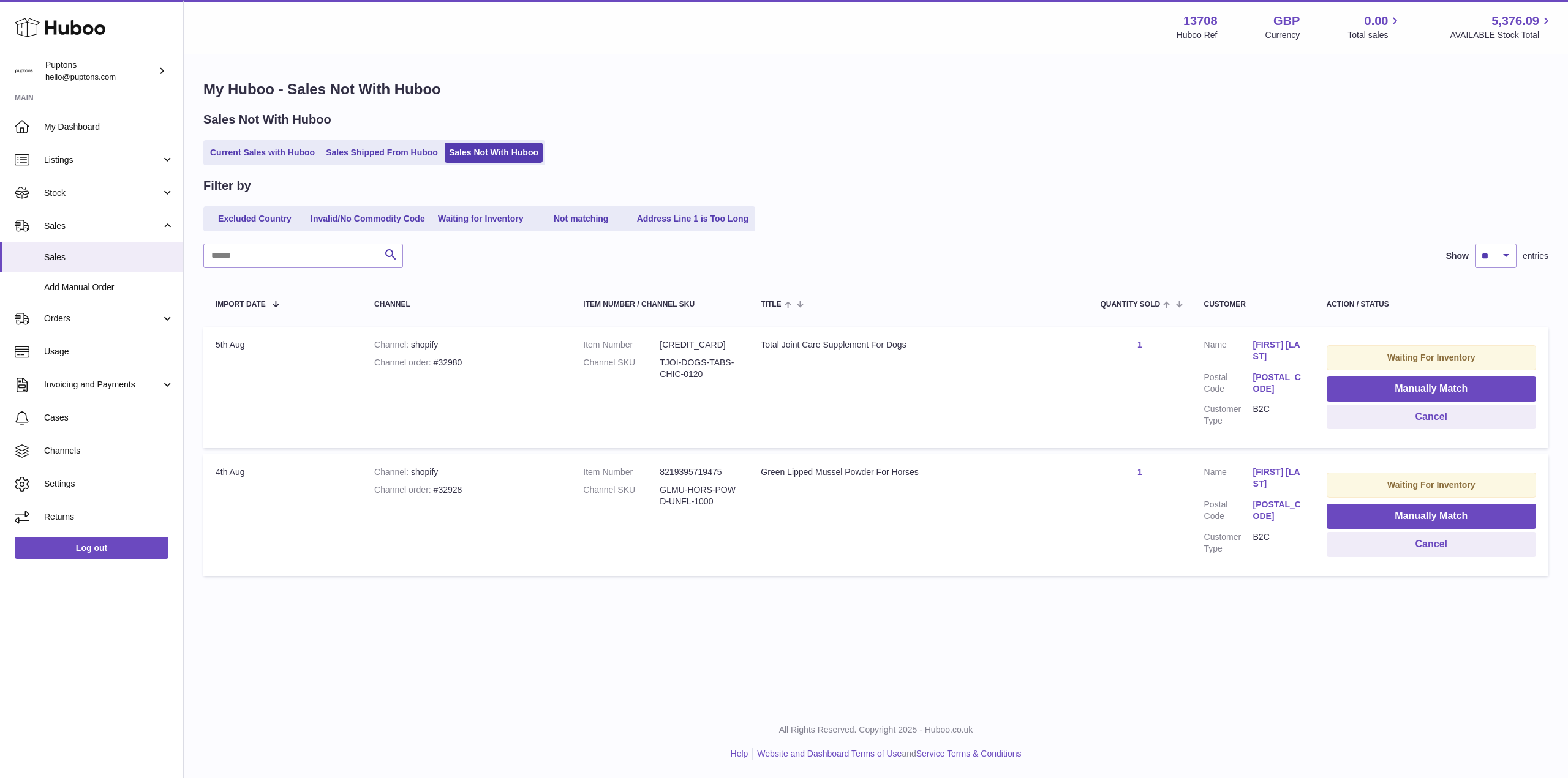 scroll, scrollTop: 0, scrollLeft: 0, axis: both 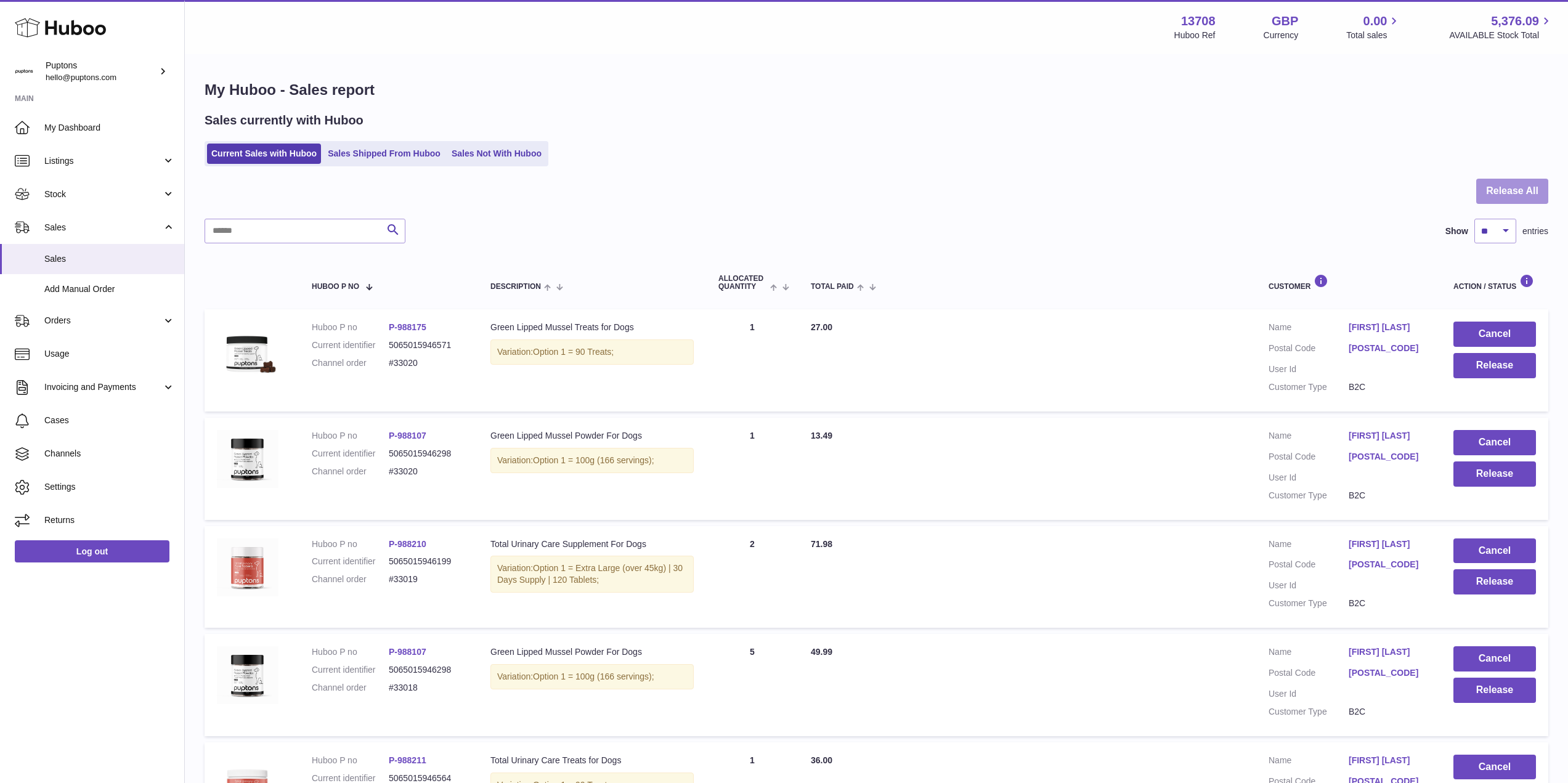 click on "Release All" at bounding box center (1512, 191) 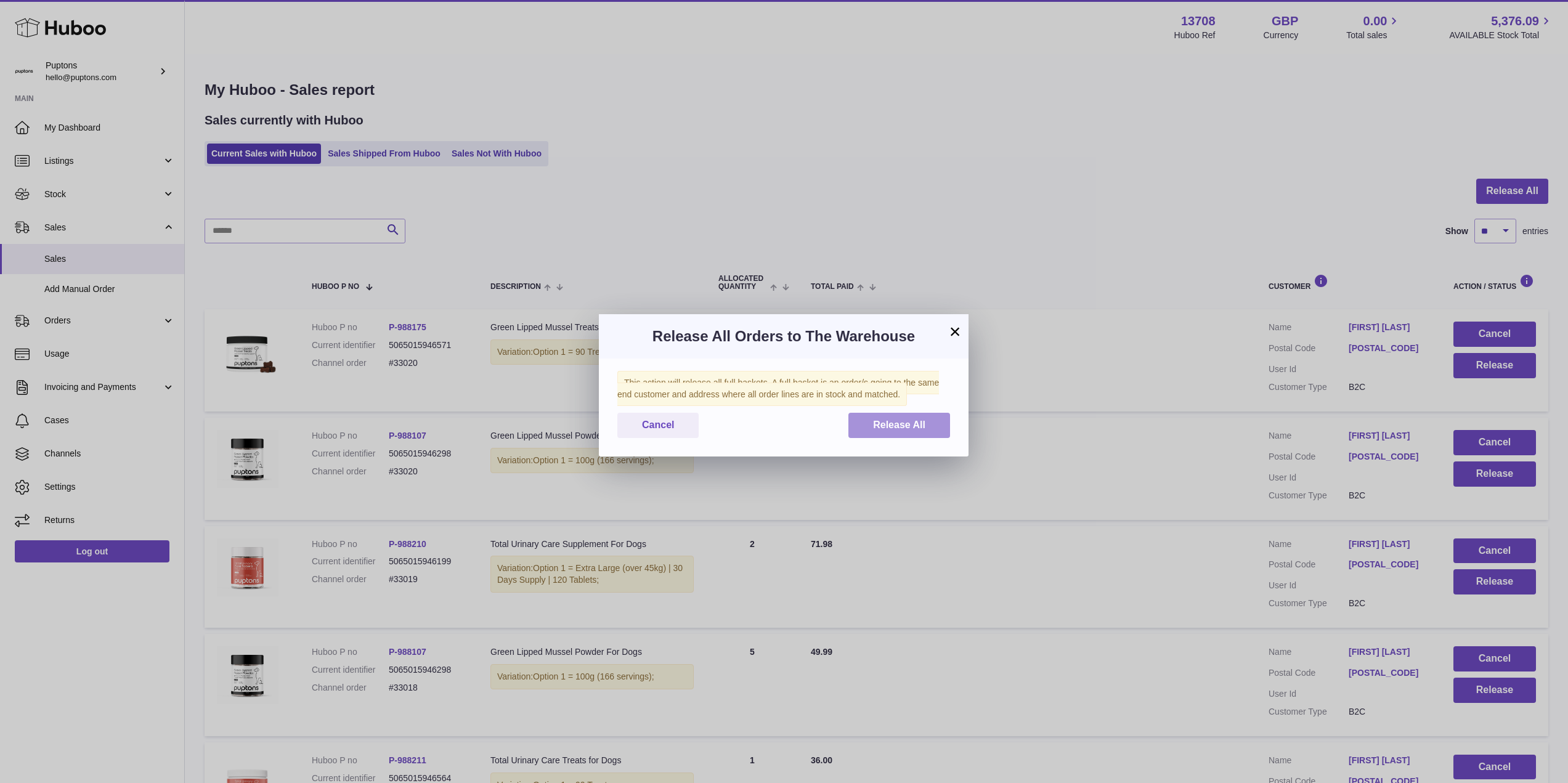 click on "Release All" at bounding box center (899, 425) 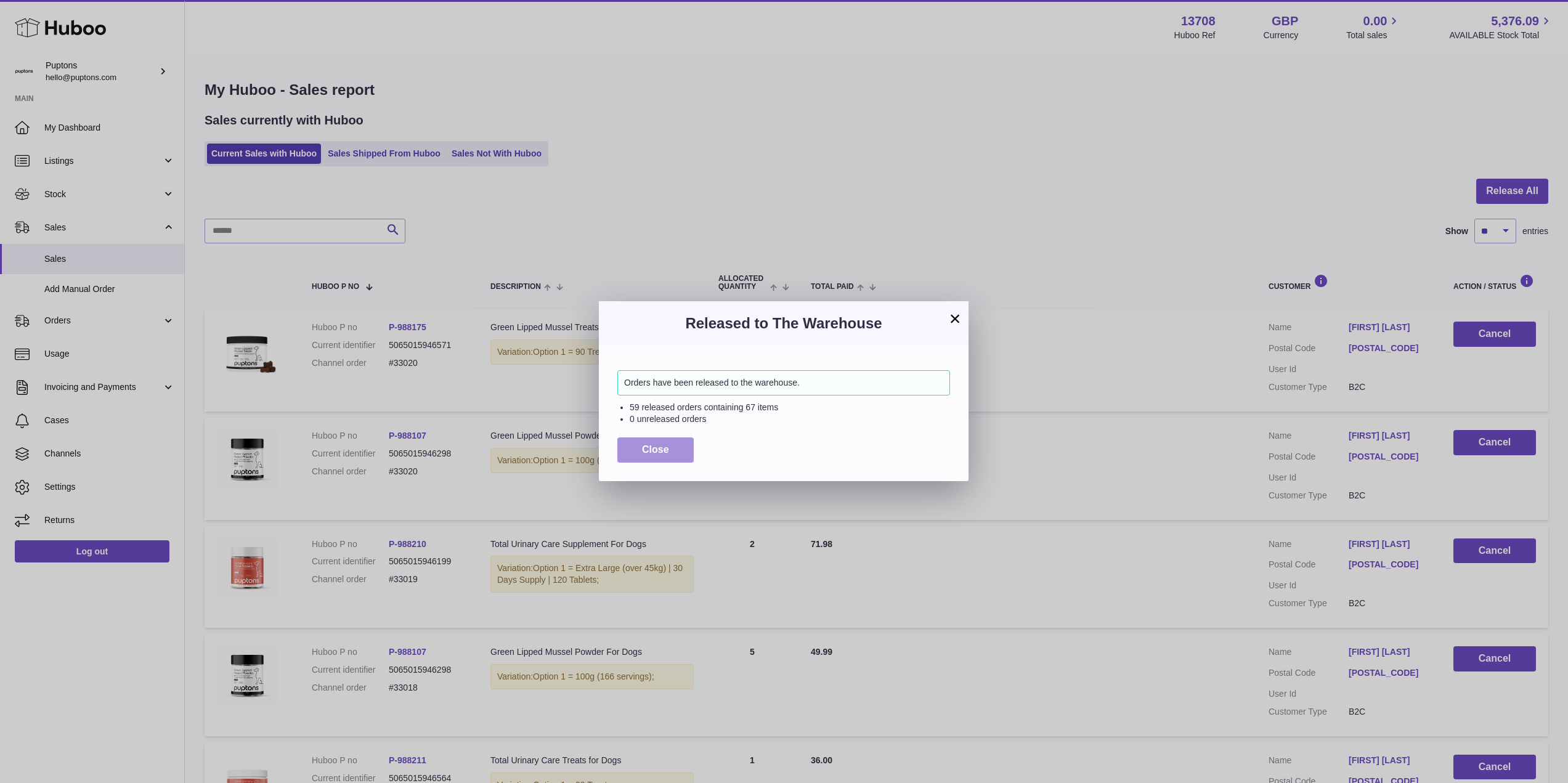 click on "Close" at bounding box center (656, 449) 